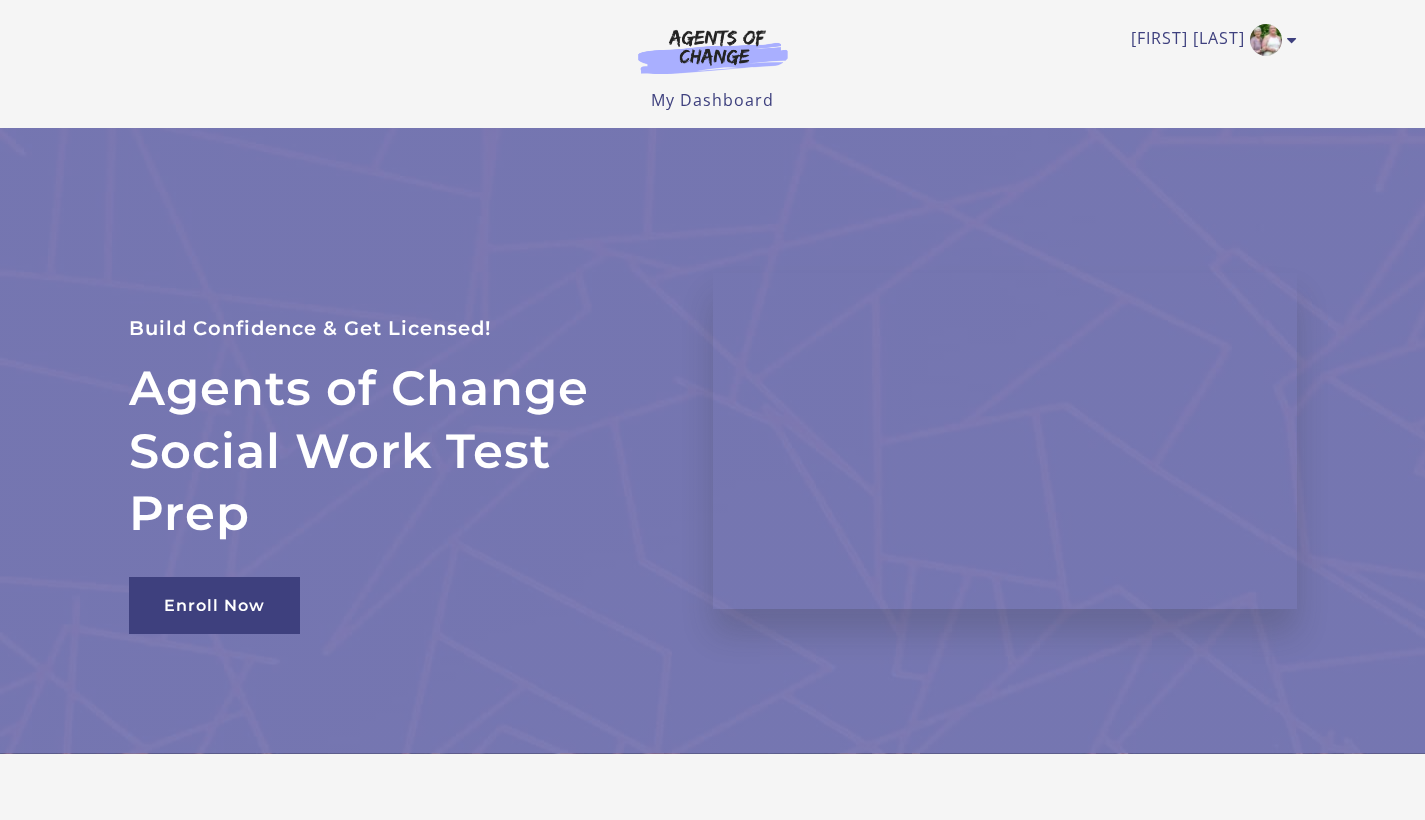 scroll, scrollTop: 0, scrollLeft: 0, axis: both 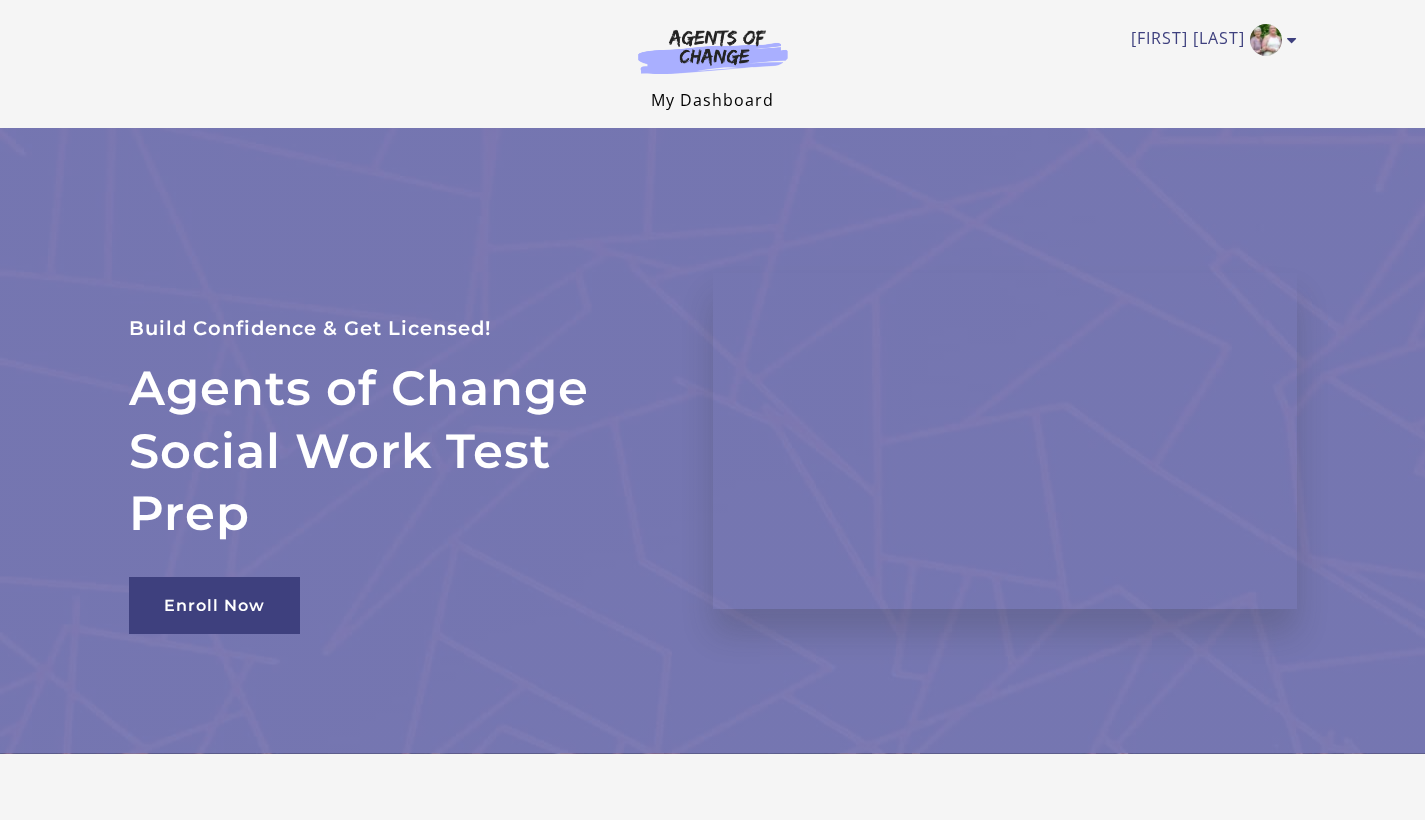click on "My Dashboard" at bounding box center (712, 100) 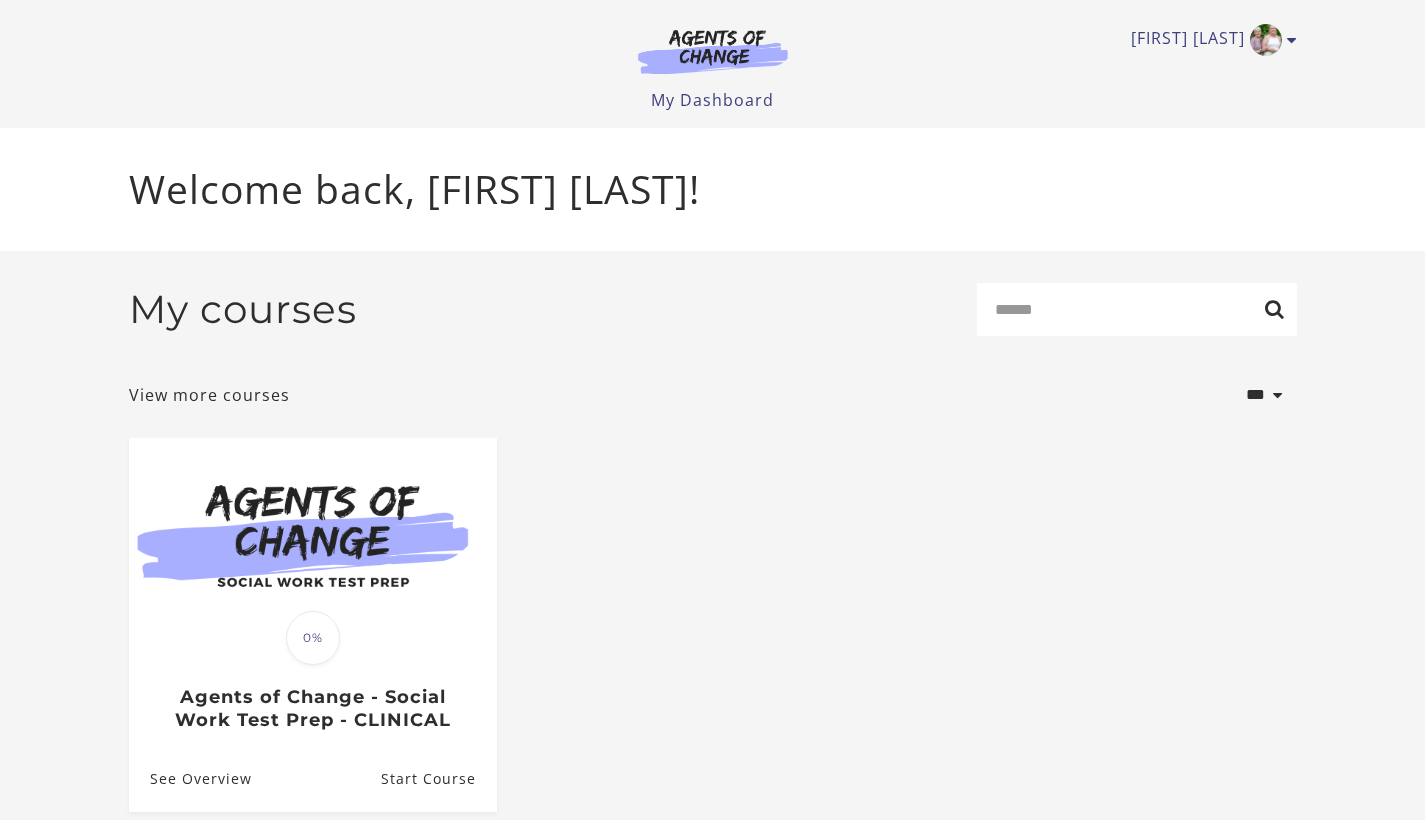 scroll, scrollTop: 0, scrollLeft: 0, axis: both 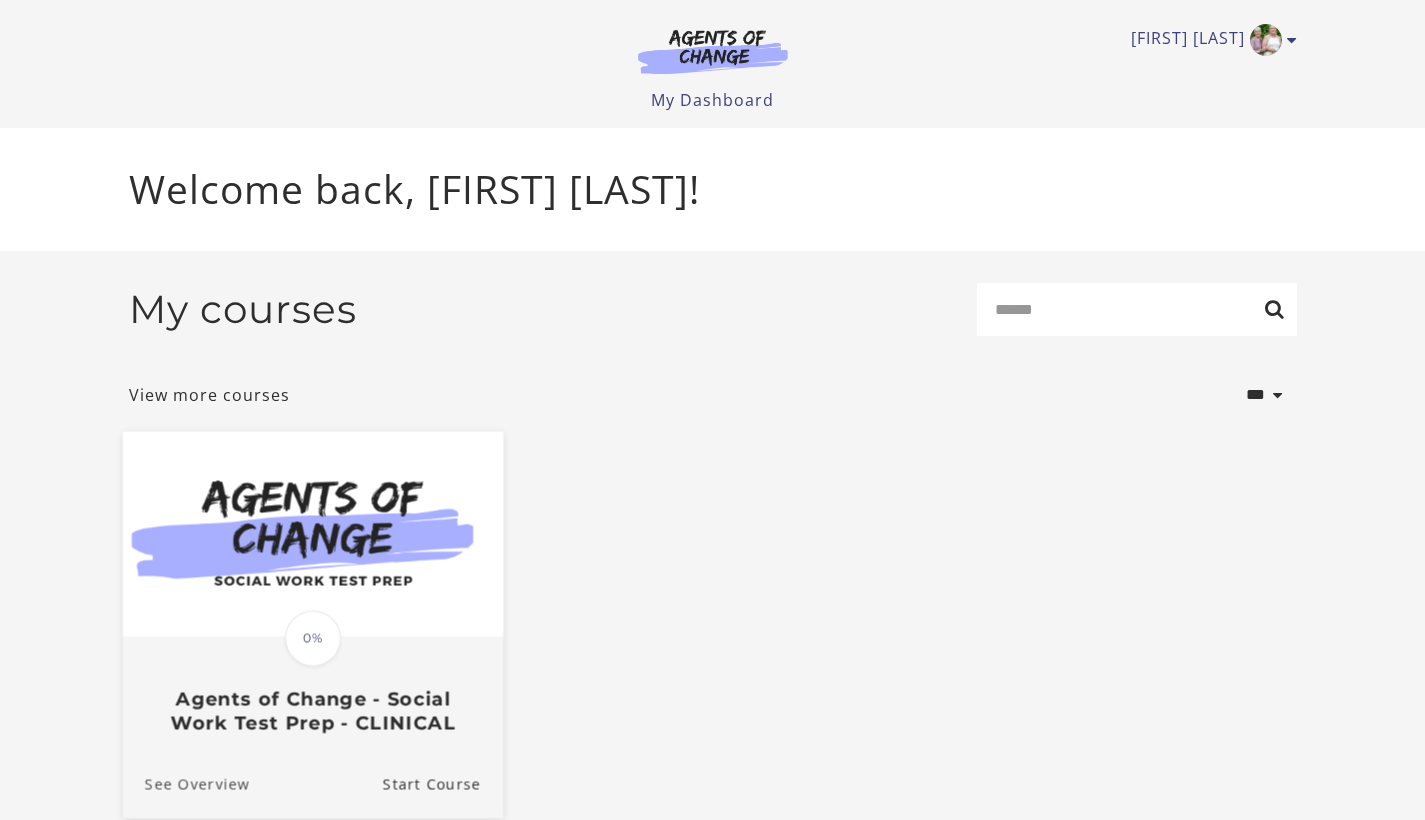 click on "See Overview" at bounding box center [185, 784] 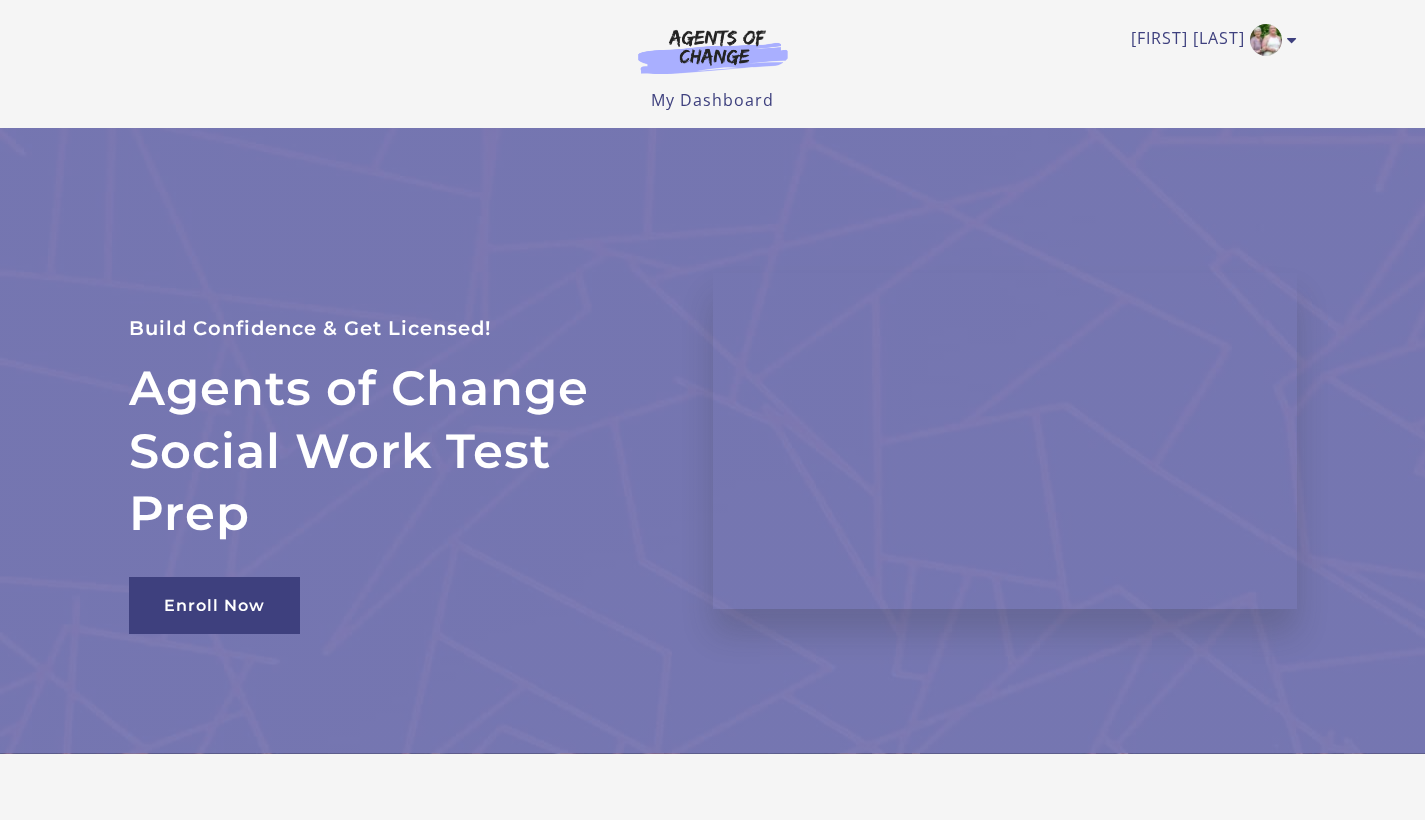 scroll, scrollTop: 0, scrollLeft: 0, axis: both 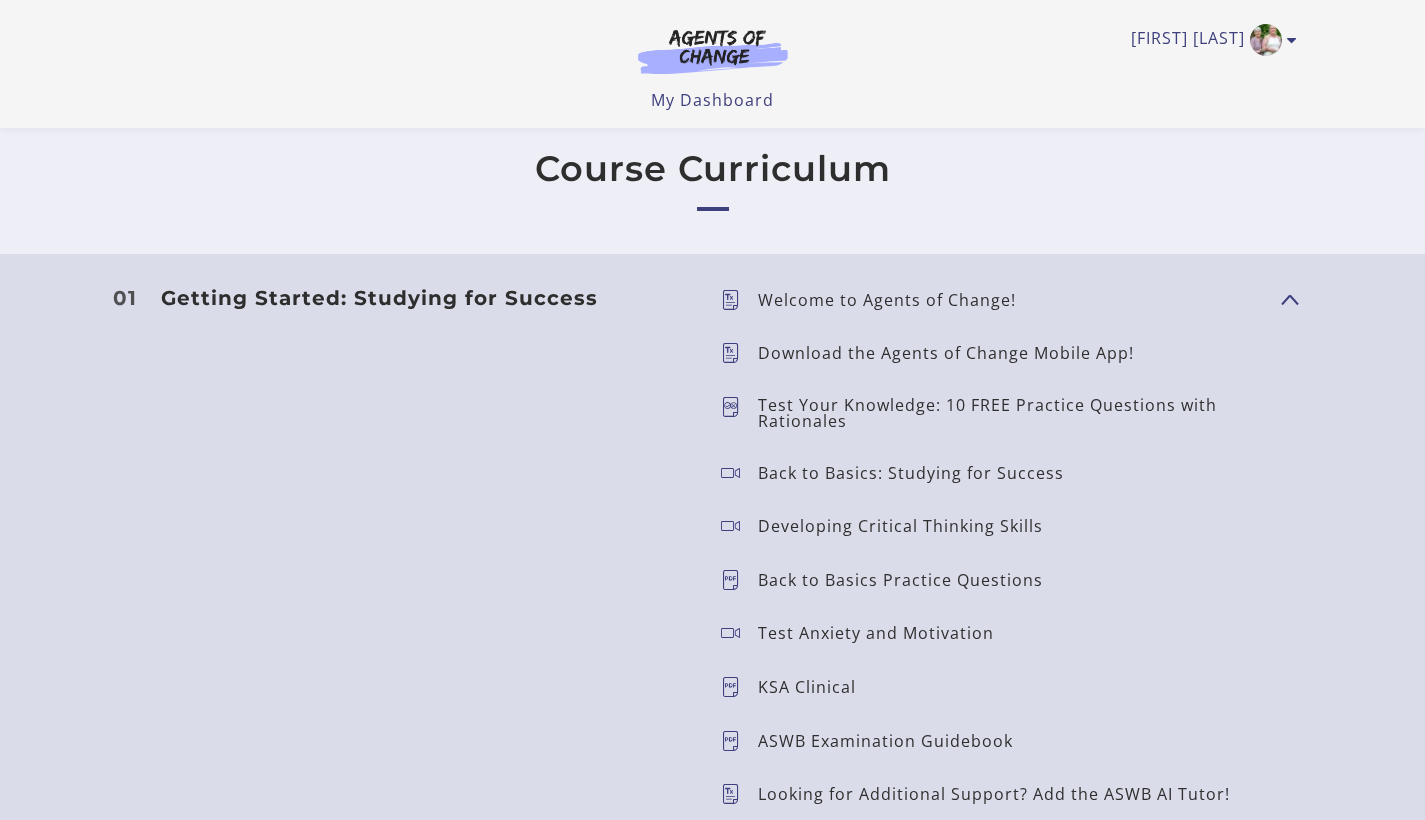 click on "Getting Started: Studying for Success" at bounding box center (425, 298) 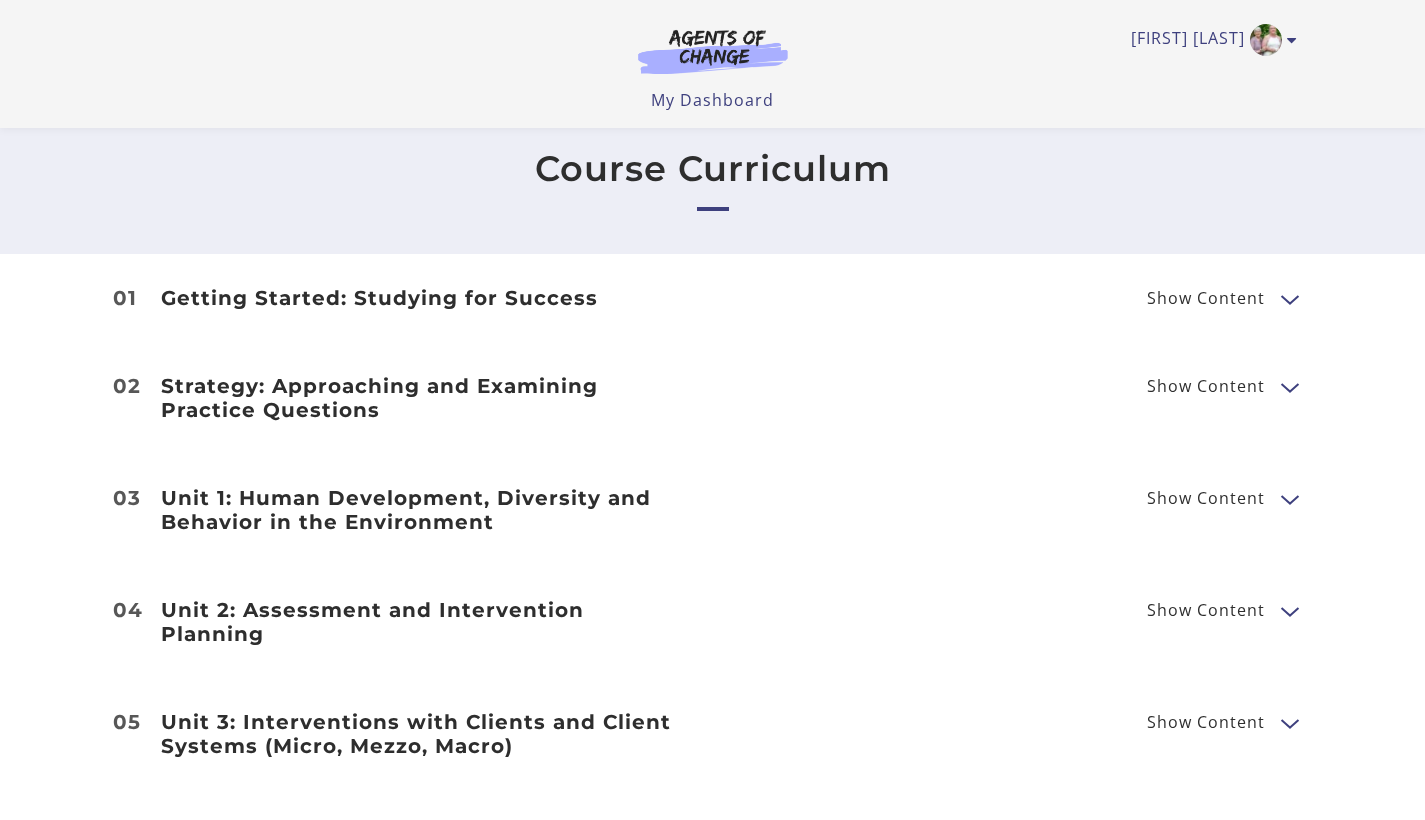 click on "Getting Started: Studying for Success" at bounding box center [425, 298] 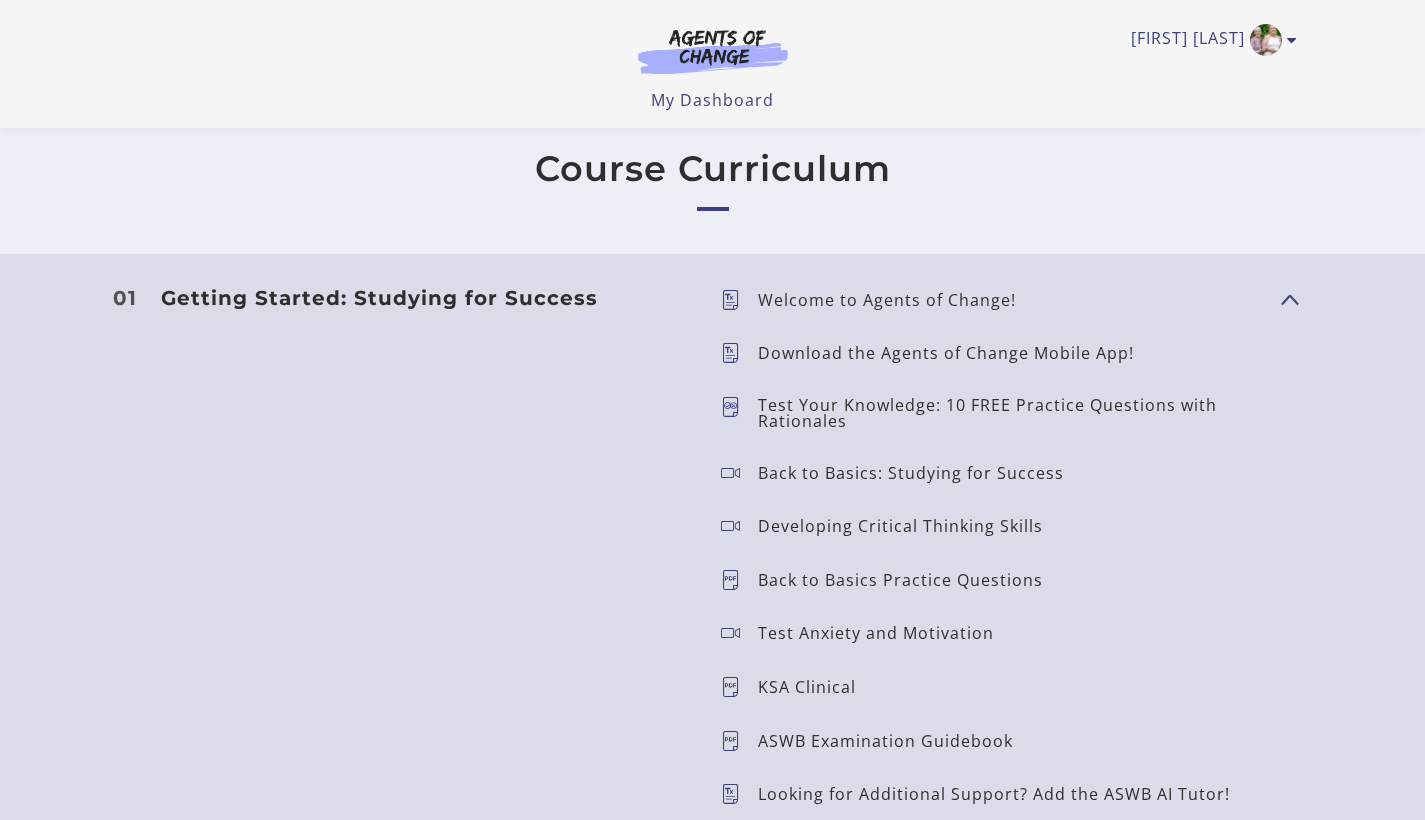 click at bounding box center [739, 353] 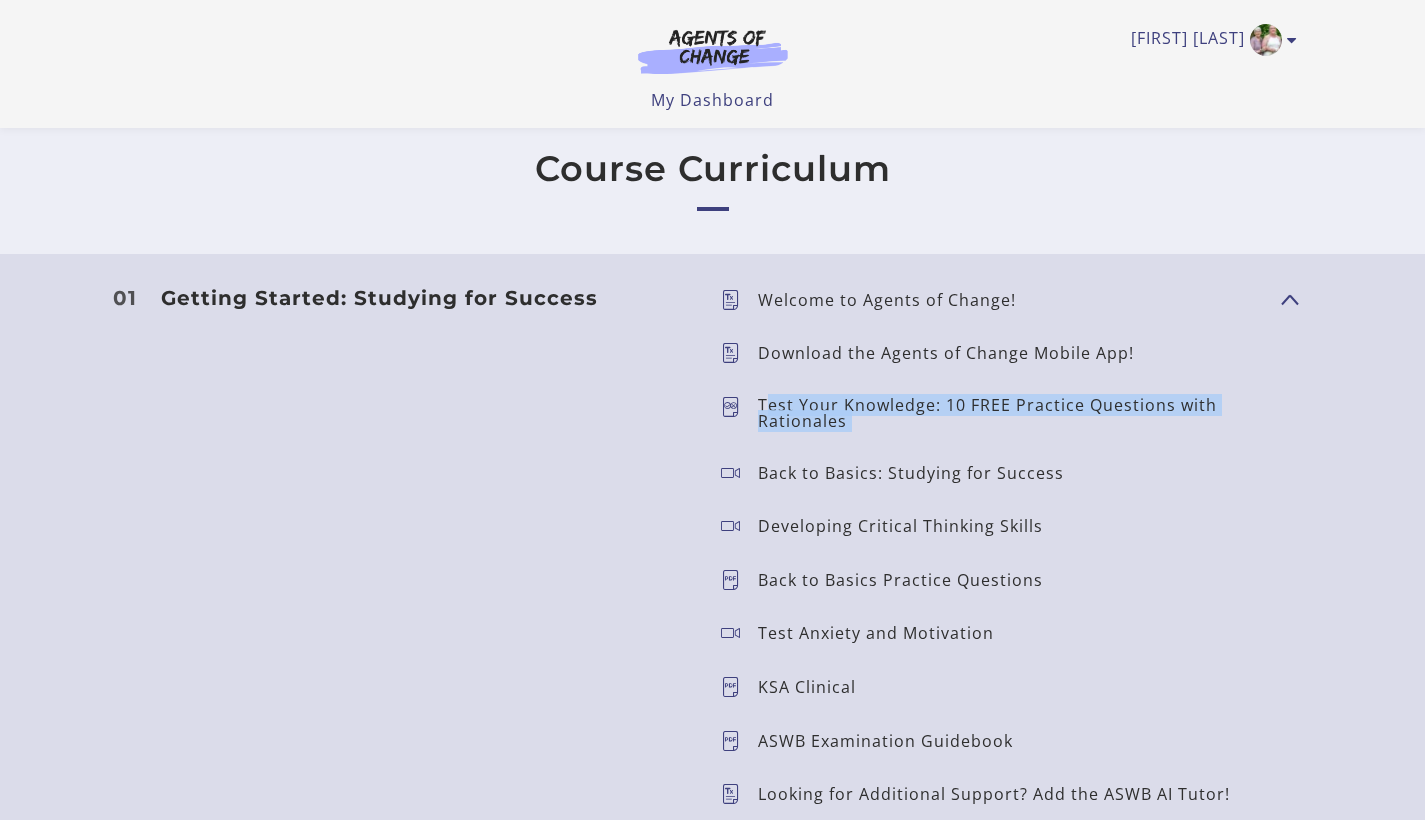 drag, startPoint x: 767, startPoint y: 358, endPoint x: 898, endPoint y: 409, distance: 140.57738 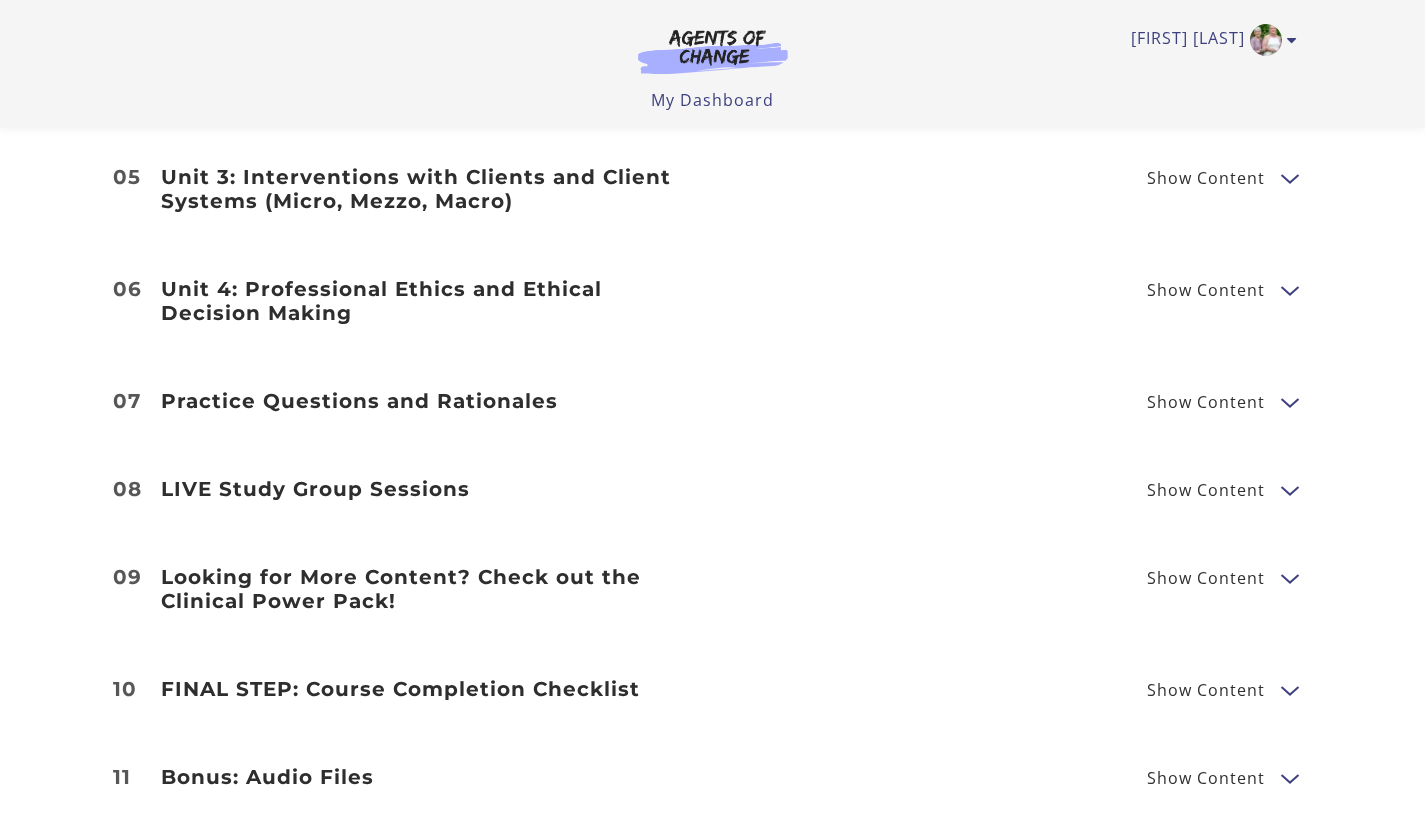 scroll, scrollTop: 2774, scrollLeft: 0, axis: vertical 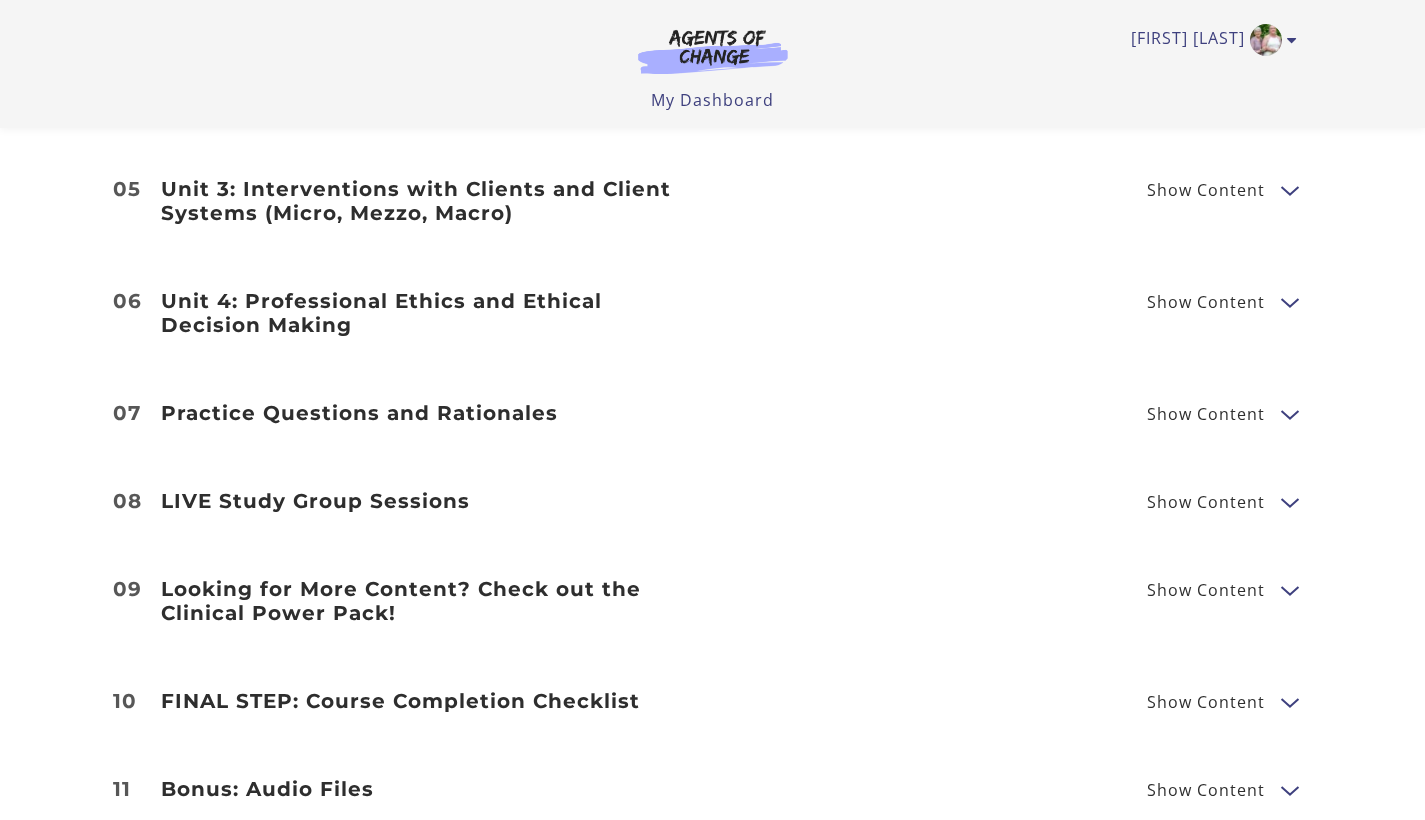 click on "Show Content" at bounding box center [1206, 414] 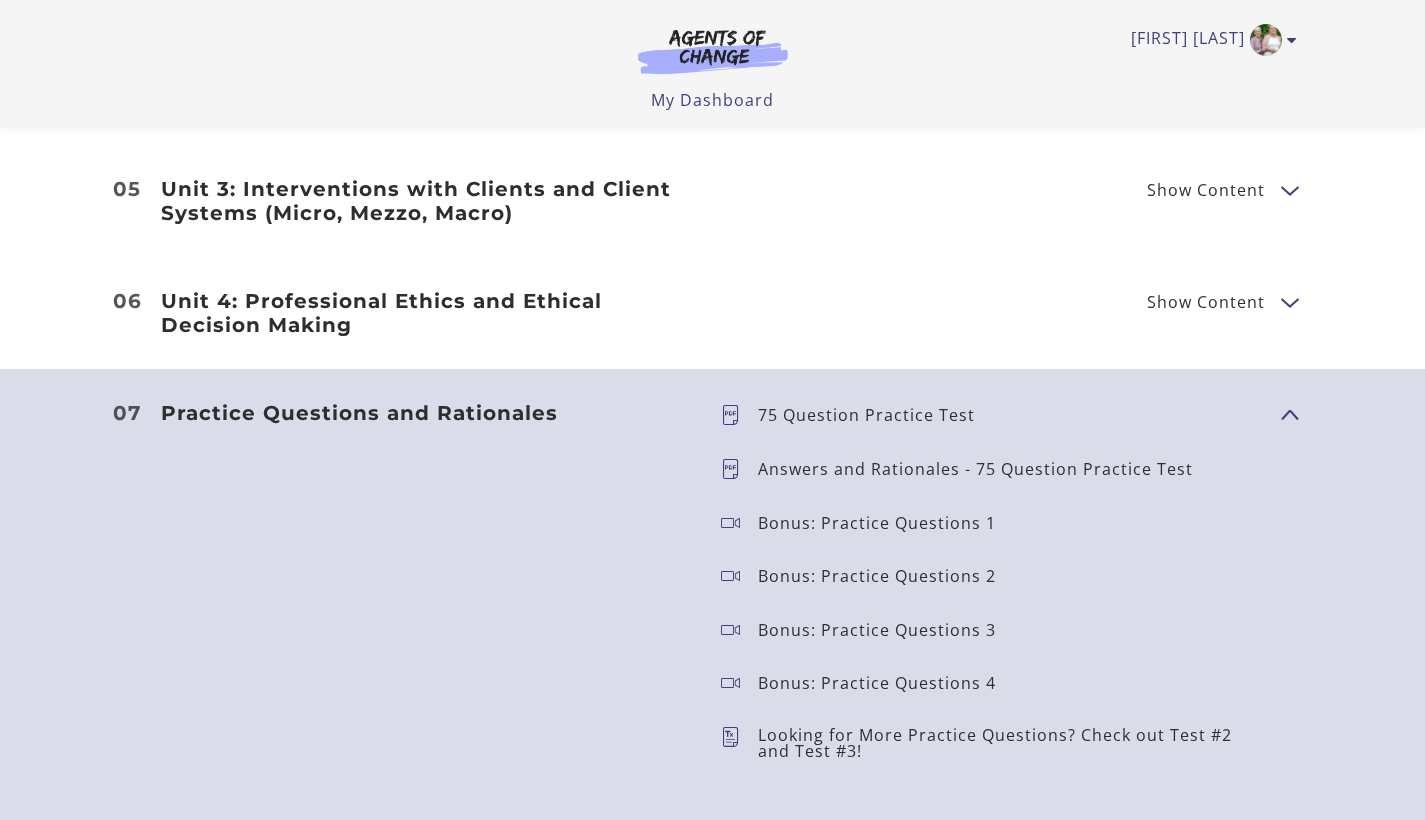 click on "Answers and Rationales - 75 Question Practice Test" at bounding box center [983, 469] 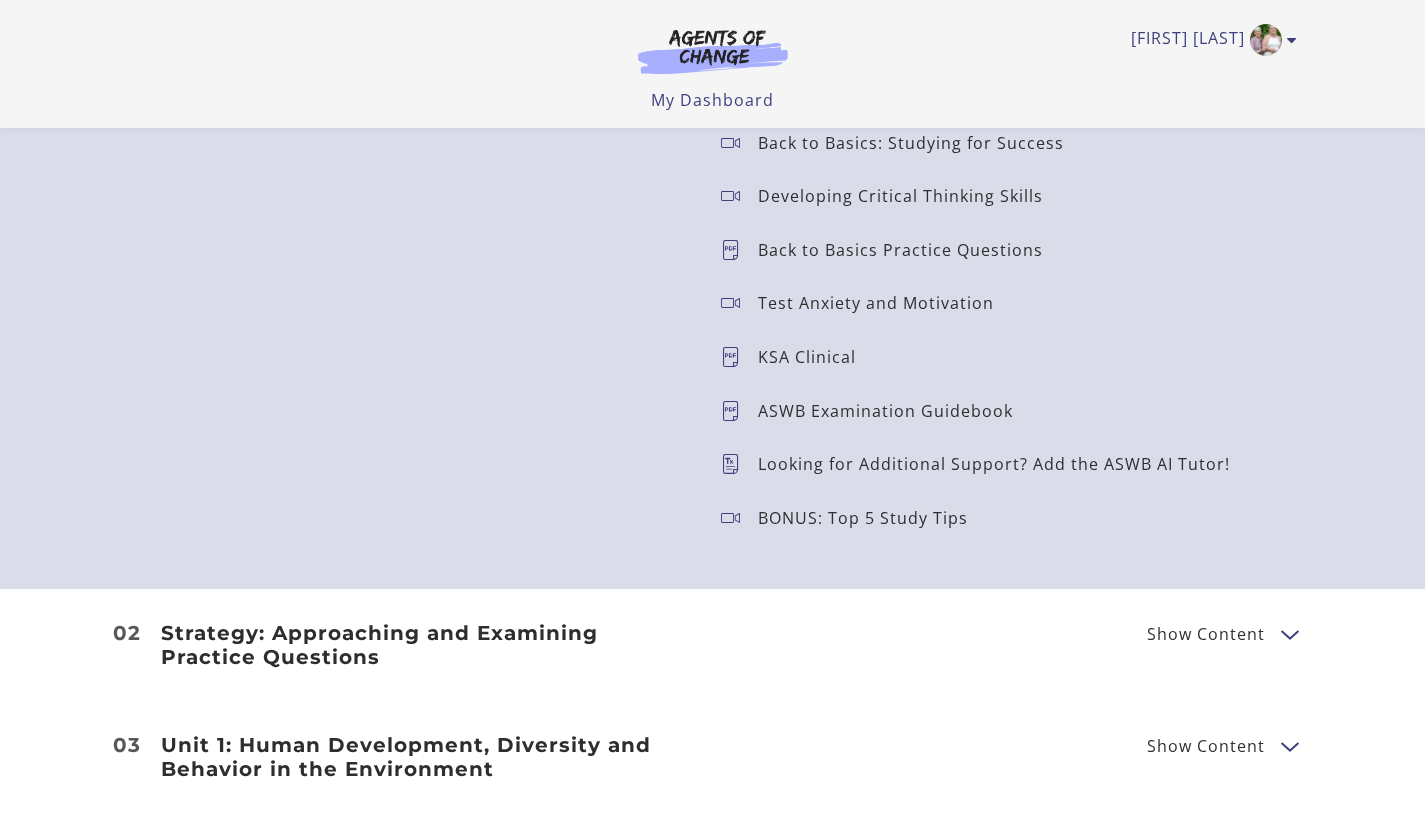 scroll, scrollTop: 1968, scrollLeft: 0, axis: vertical 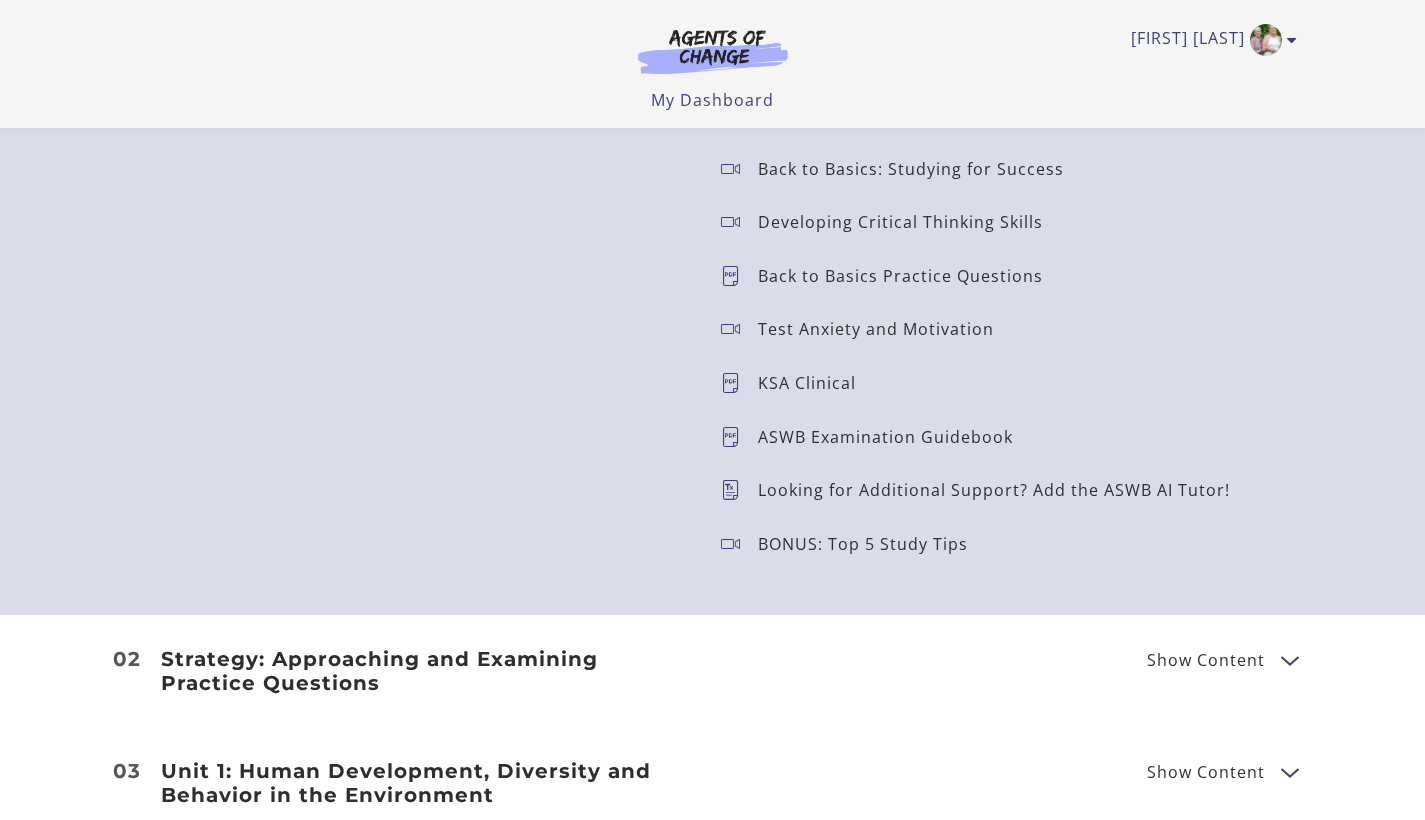 drag, startPoint x: 1418, startPoint y: 246, endPoint x: 1424, endPoint y: 180, distance: 66.27216 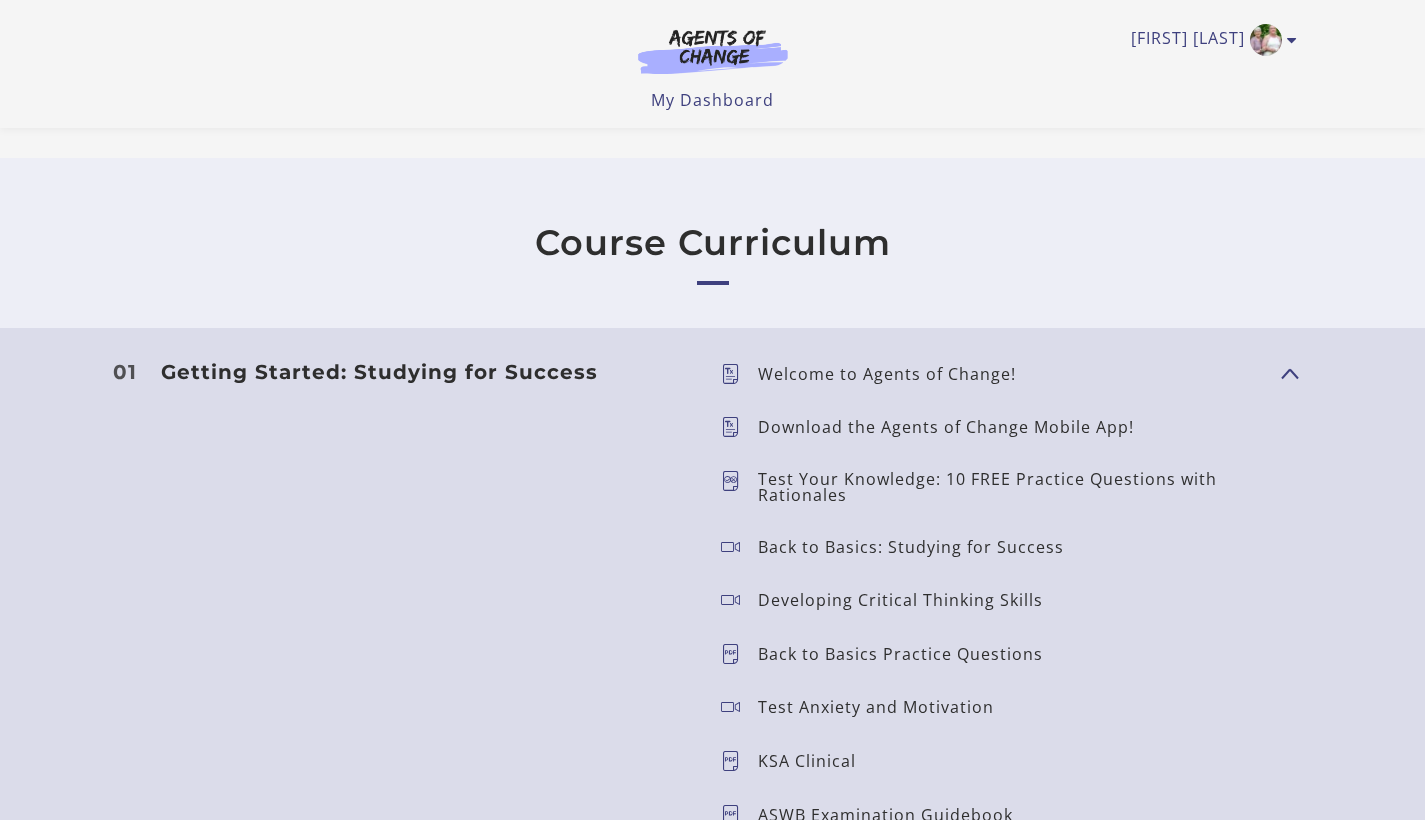 scroll, scrollTop: 1538, scrollLeft: 0, axis: vertical 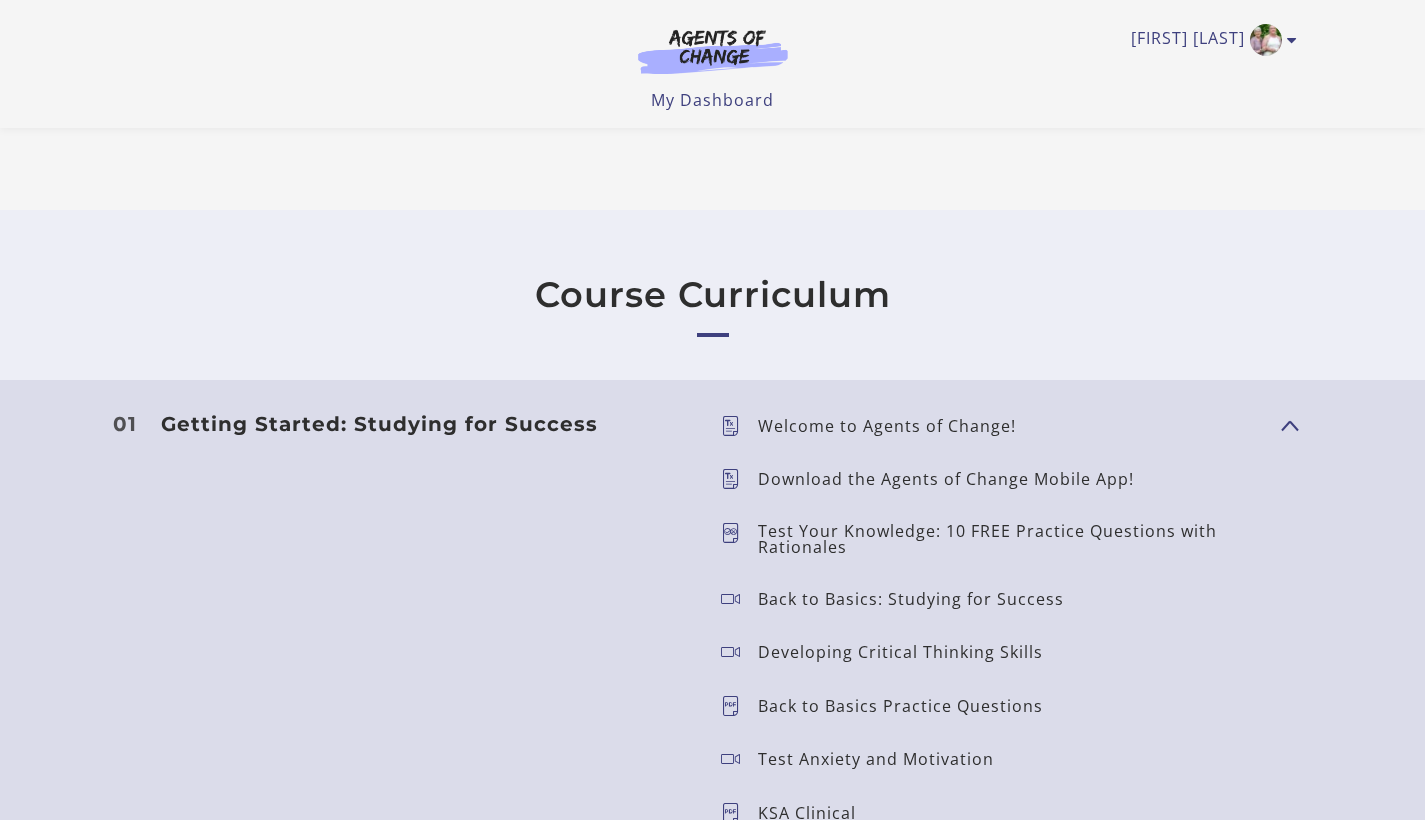 click on "Test Your Knowledge: 10 FREE Practice Questions with Rationales" at bounding box center [1011, 539] 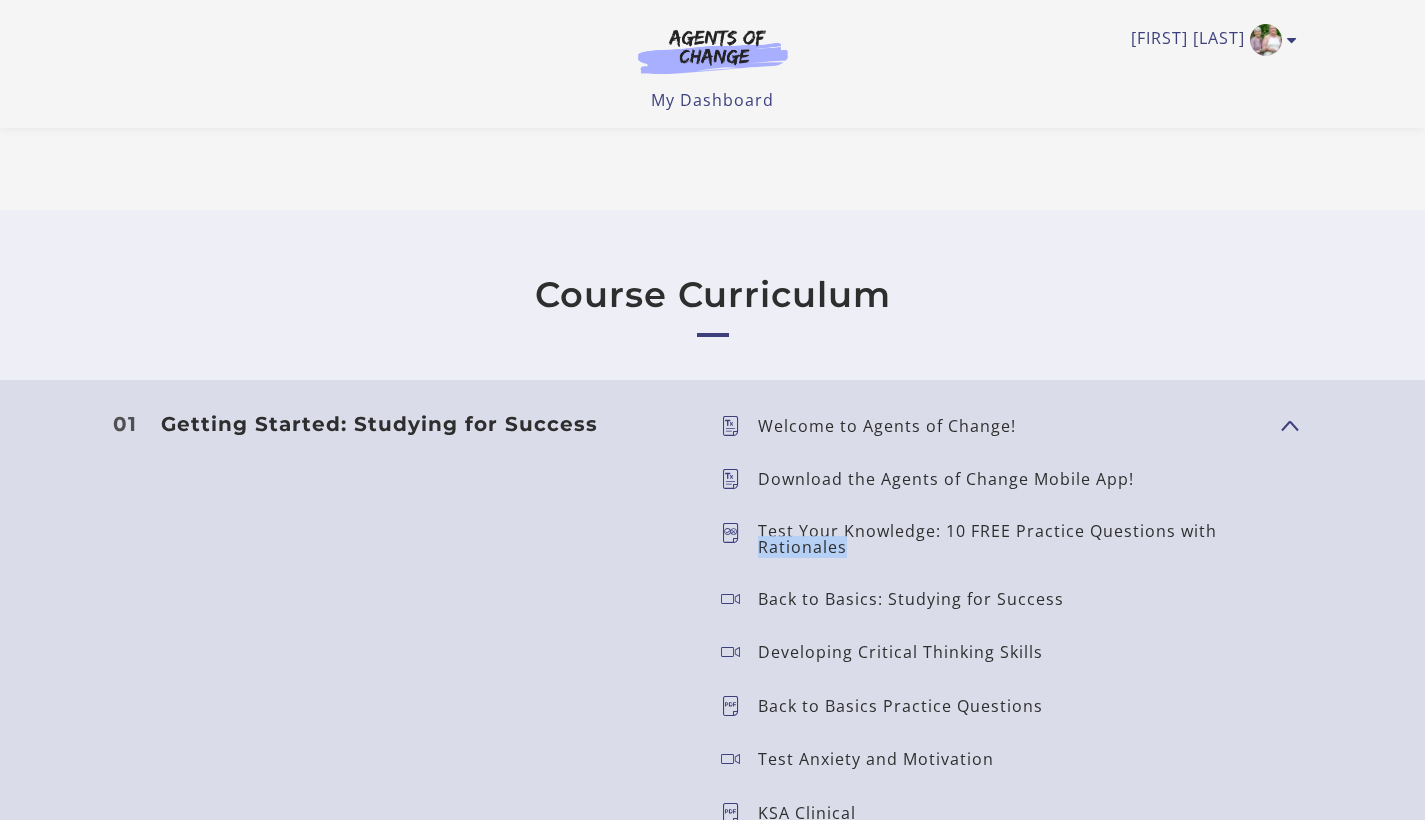 click on "Test Your Knowledge: 10 FREE Practice Questions with Rationales" at bounding box center [1011, 539] 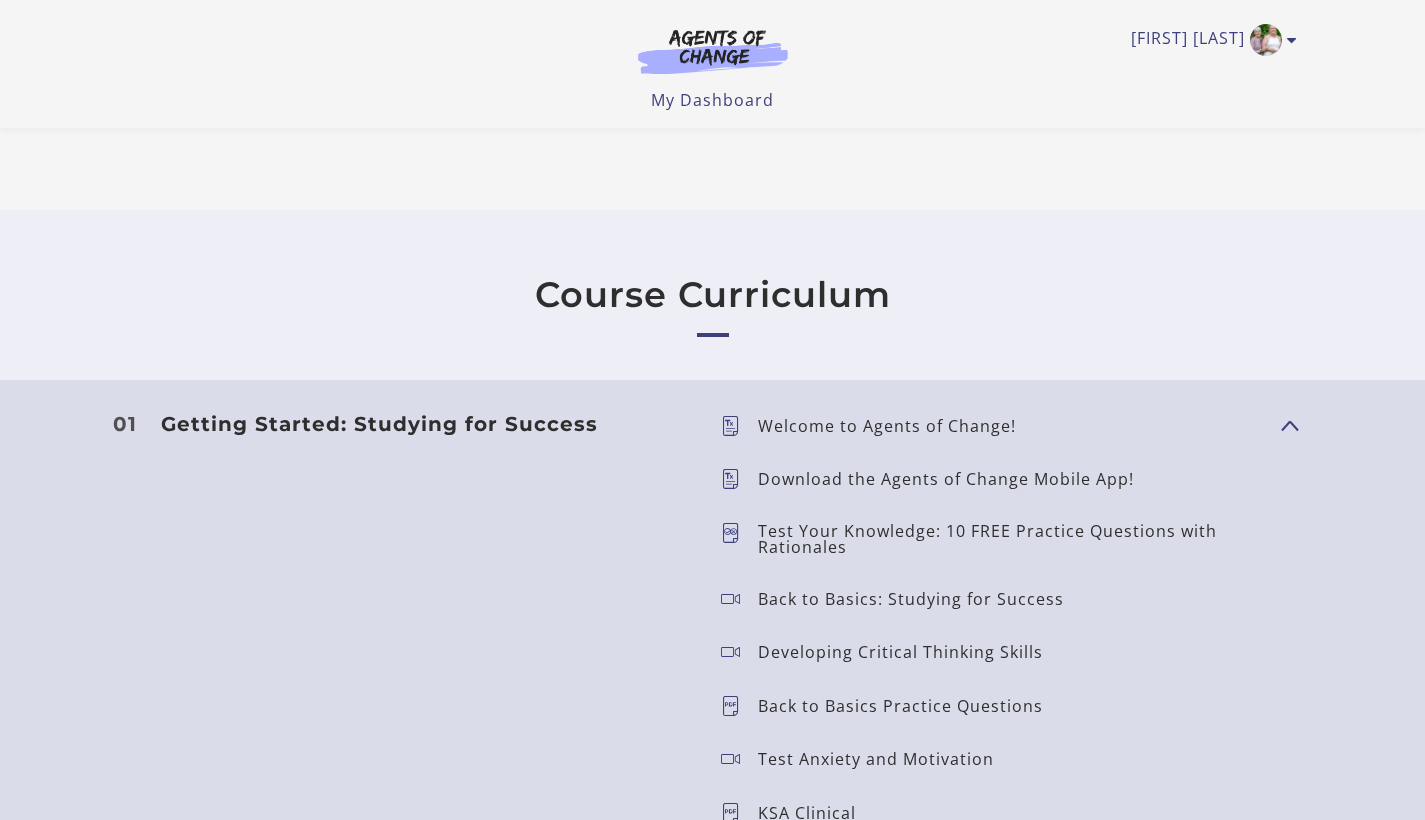 click at bounding box center [739, 539] 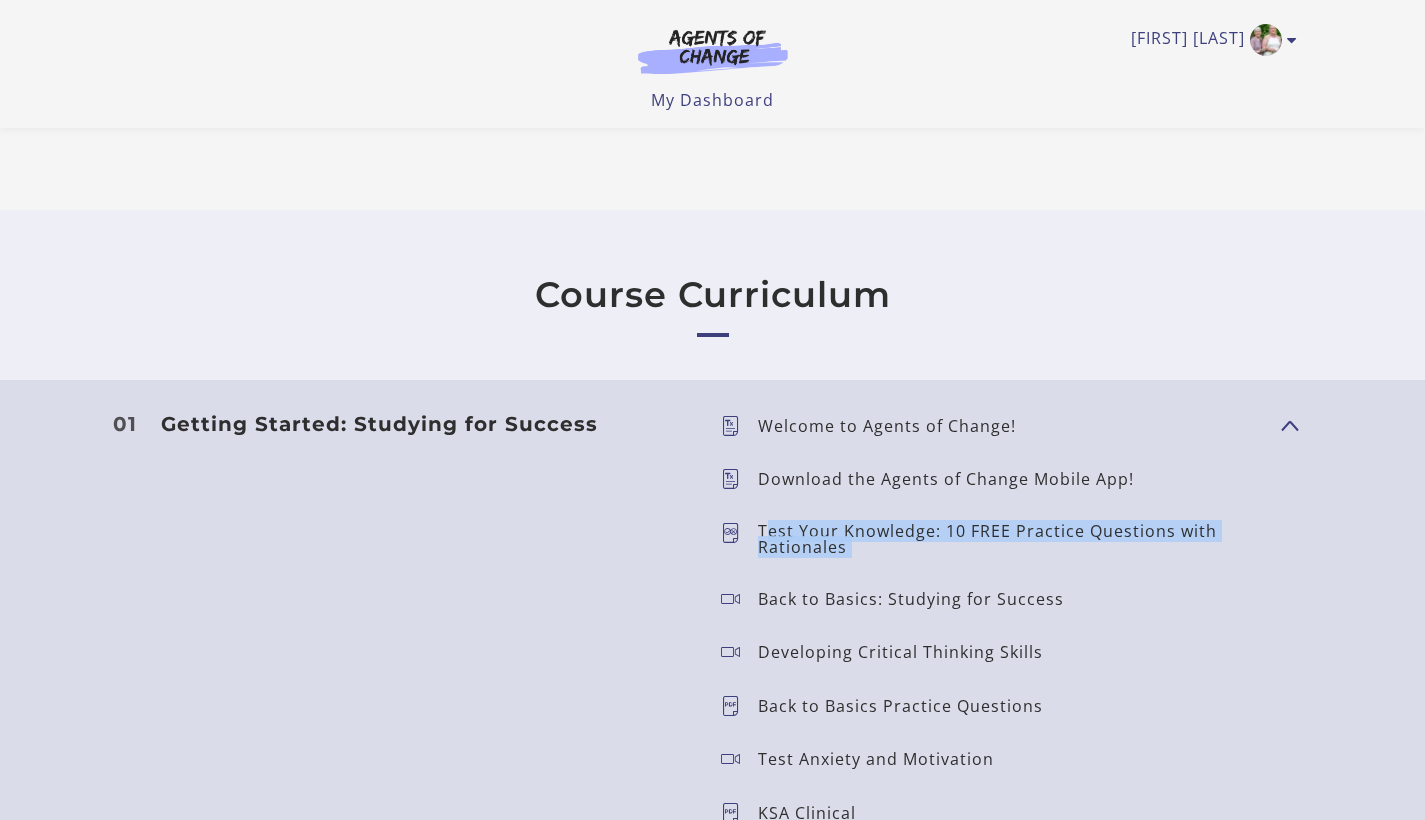 drag, startPoint x: 766, startPoint y: 487, endPoint x: 915, endPoint y: 528, distance: 154.53802 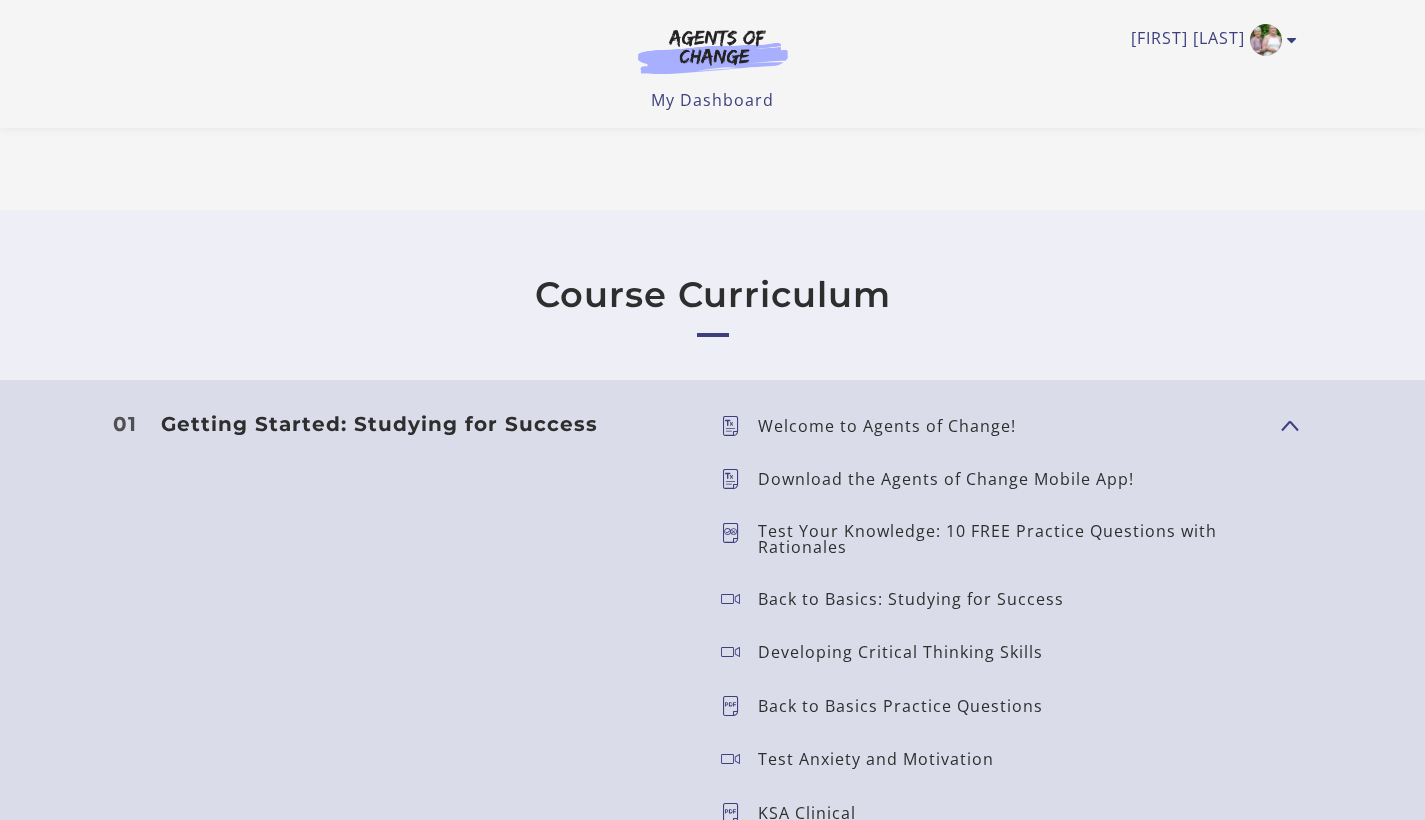 click on "Welcome to Agents of Change!
Download the Agents of Change Mobile App!
Test Your Knowledge: 10 FREE Practice Questions with Rationales" at bounding box center (985, 713) 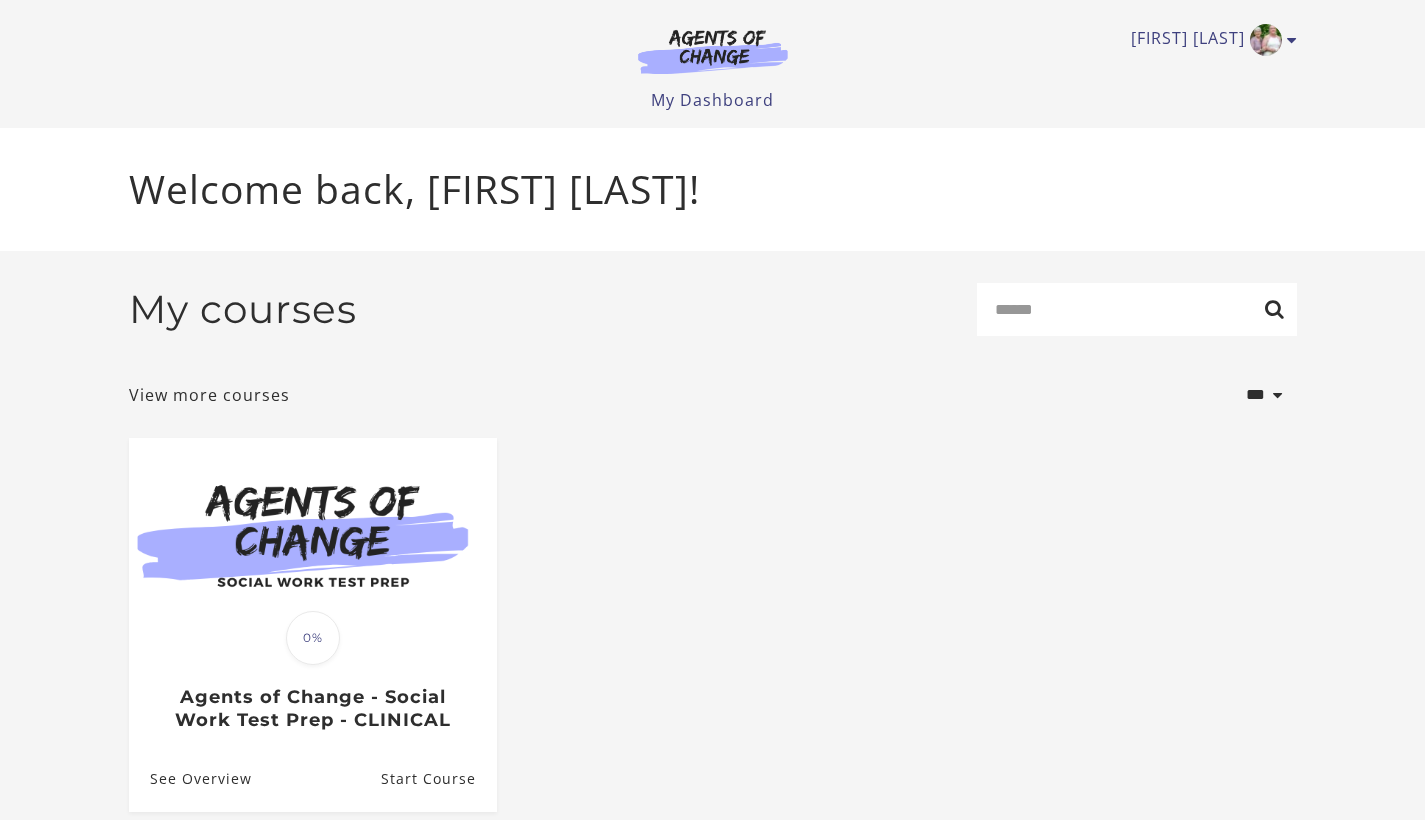 scroll, scrollTop: 0, scrollLeft: 0, axis: both 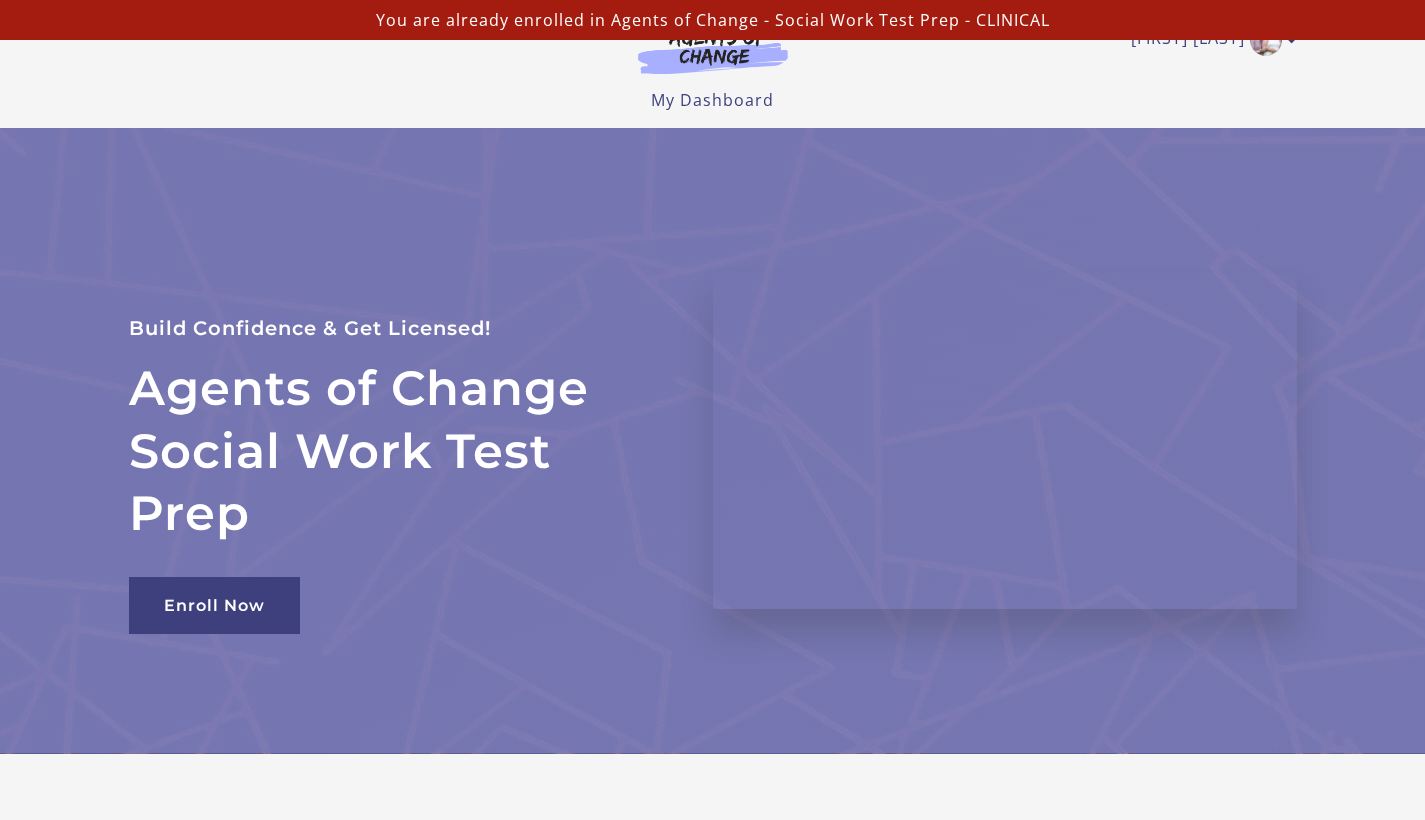 click on "Enroll Now" at bounding box center [397, 589] 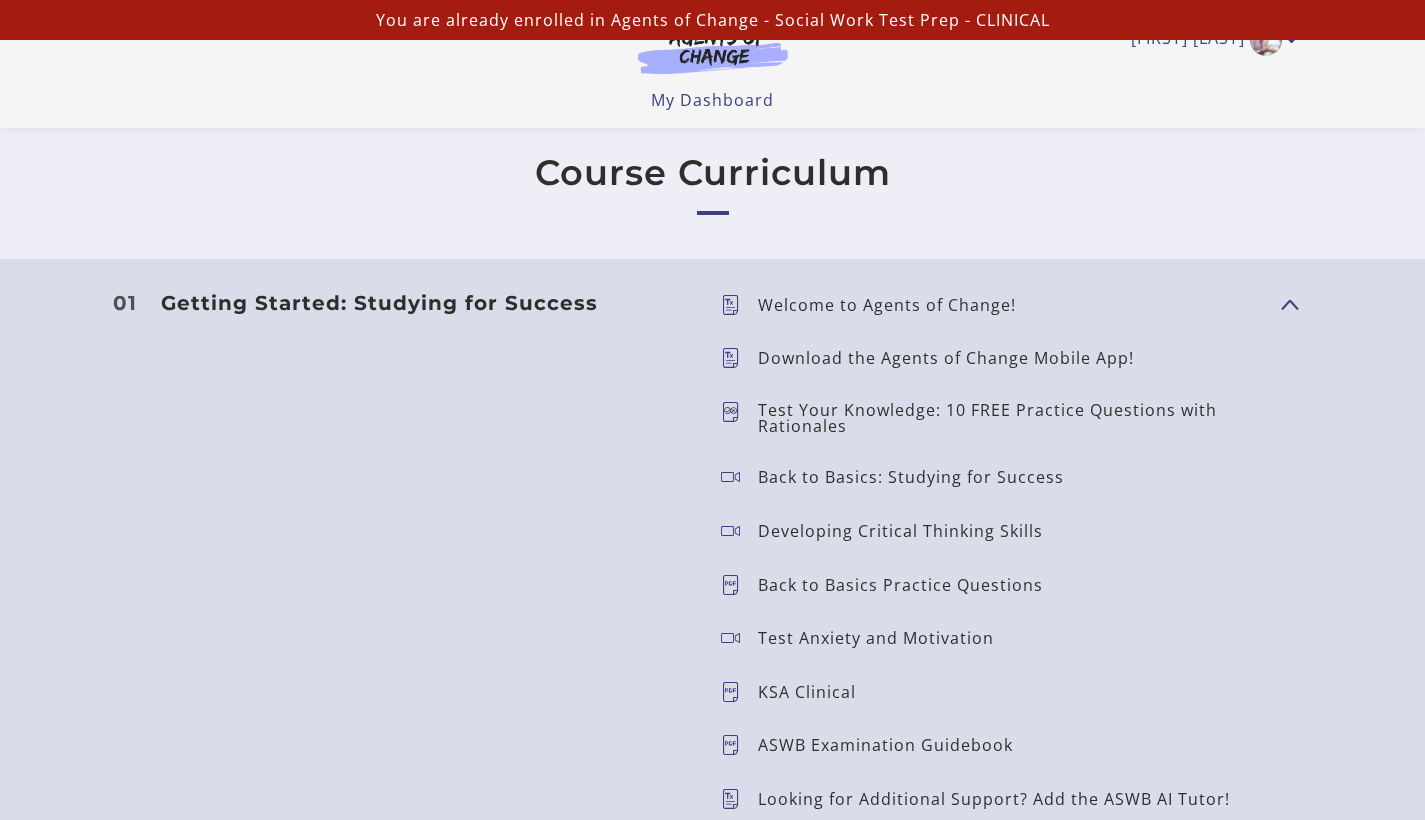 scroll, scrollTop: 1628, scrollLeft: 0, axis: vertical 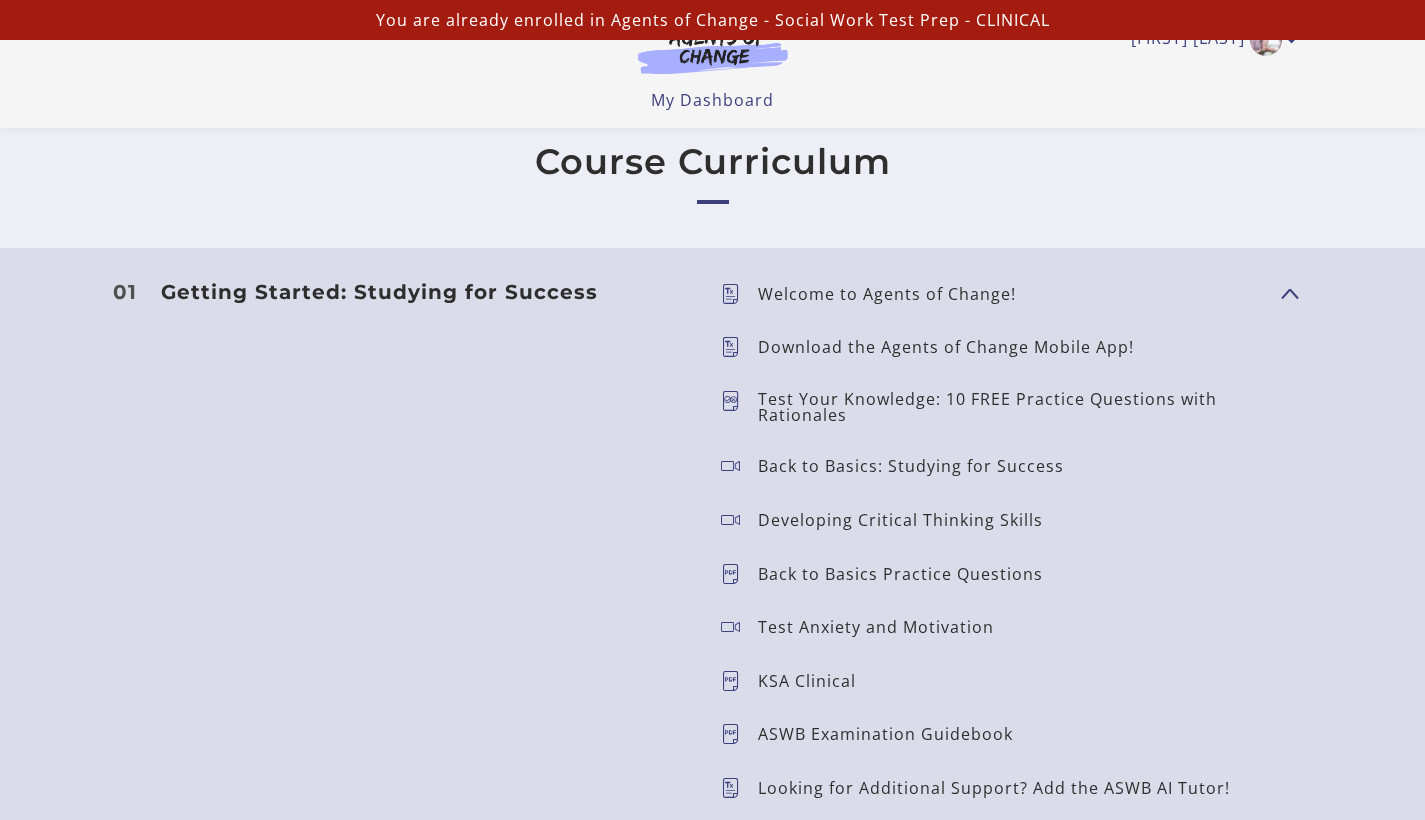 click on "Test Your Knowledge: 10 FREE Practice Questions with Rationales" at bounding box center (1011, 407) 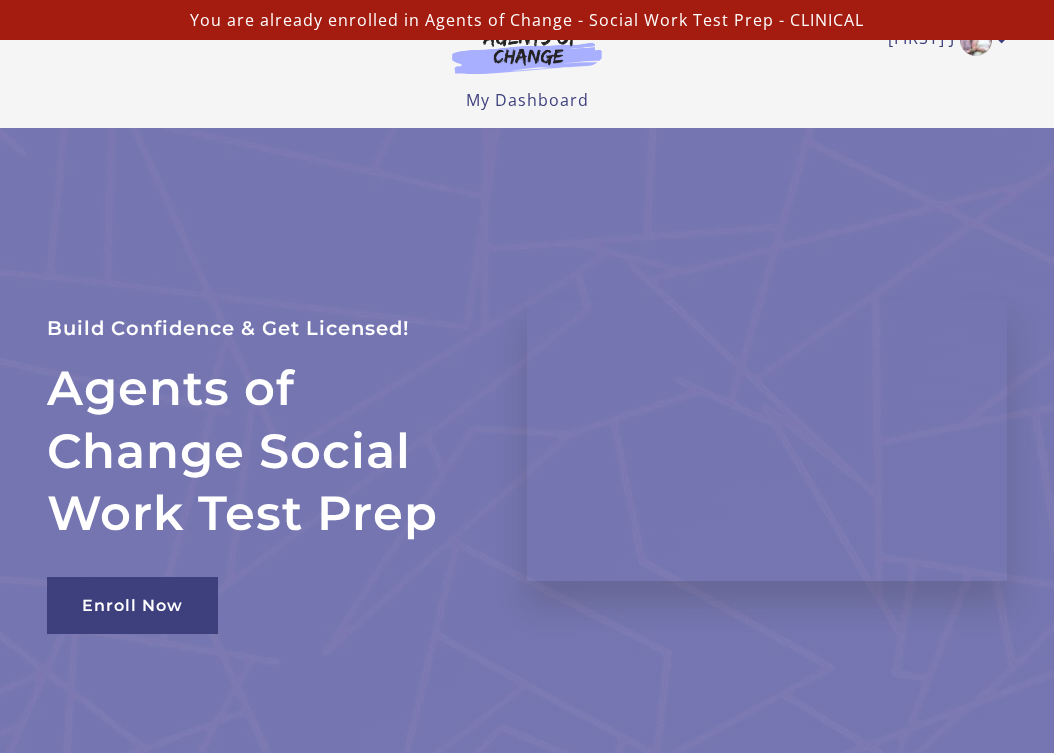 scroll, scrollTop: 0, scrollLeft: 0, axis: both 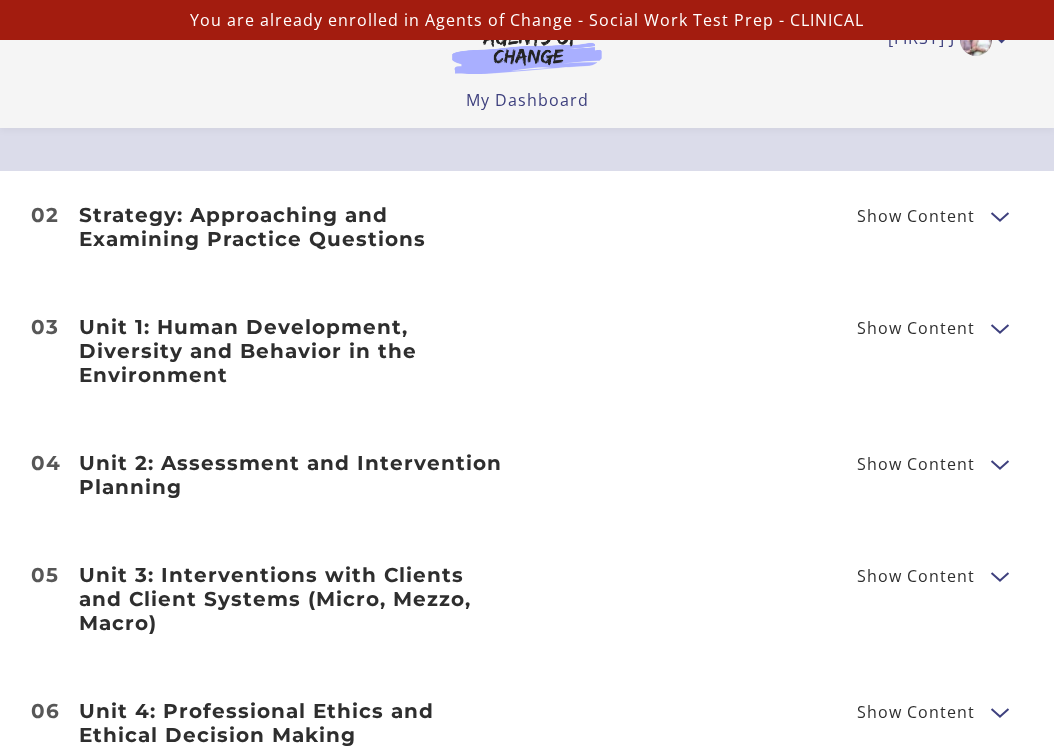 click on "02
Strategy: Approaching and Examining Practice Questions
Show Content
Breaking Down Questions
Breaking Down Questions Practice Questions" at bounding box center (527, 227) 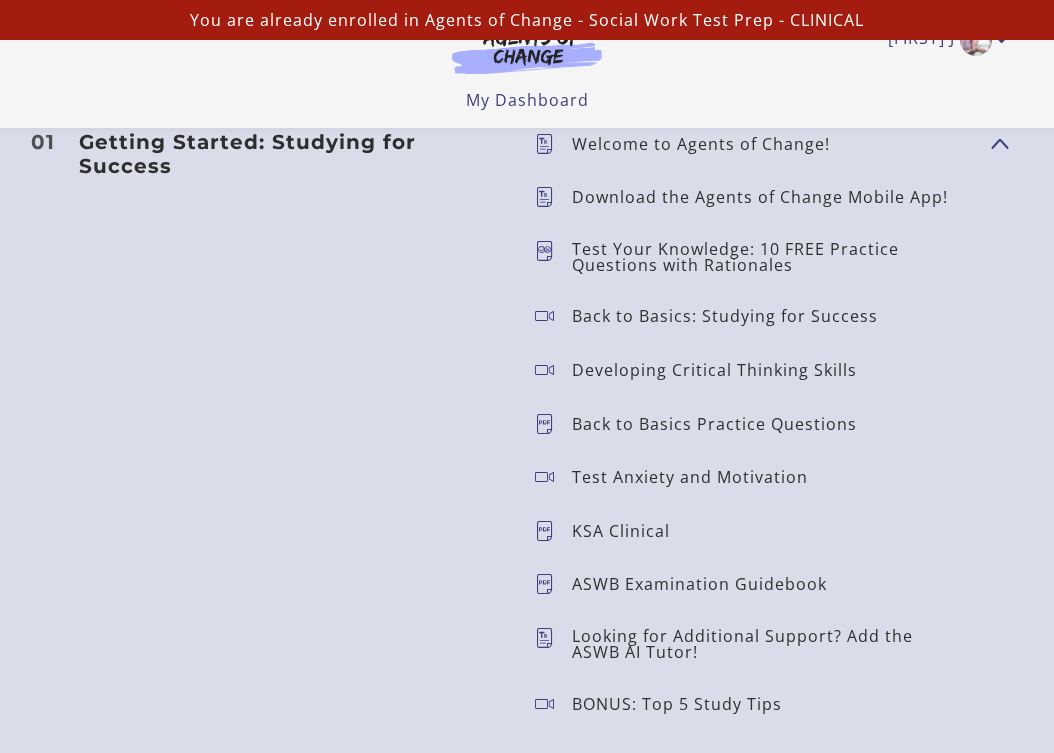 scroll, scrollTop: 1925, scrollLeft: 0, axis: vertical 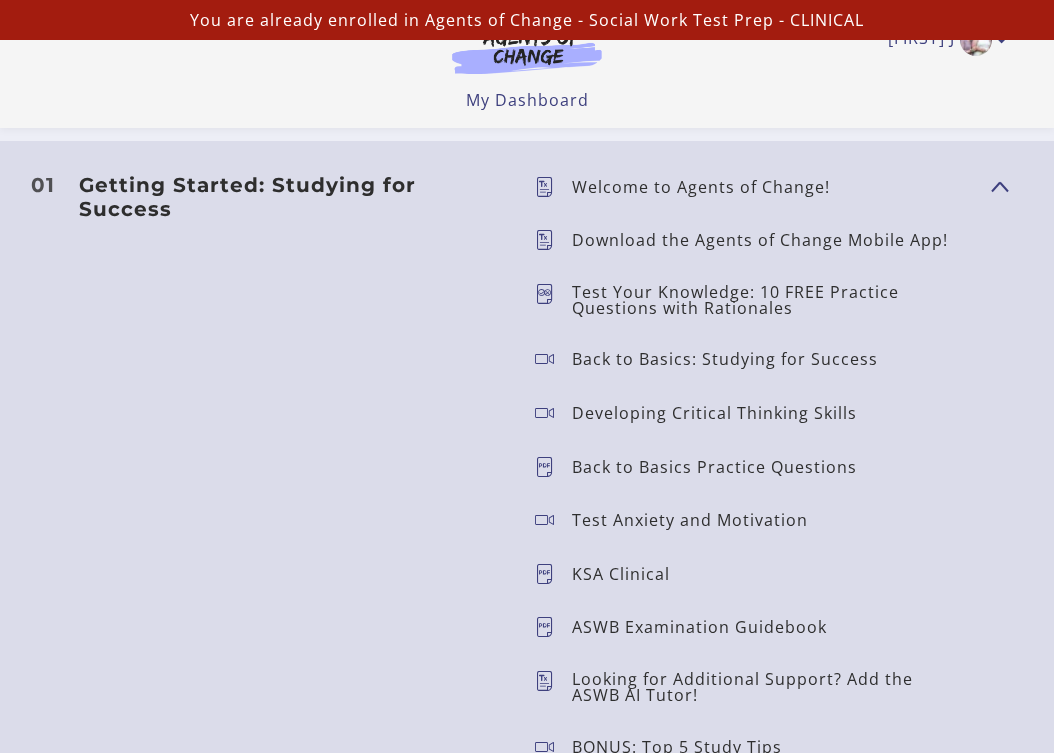 click at bounding box center [553, 240] 